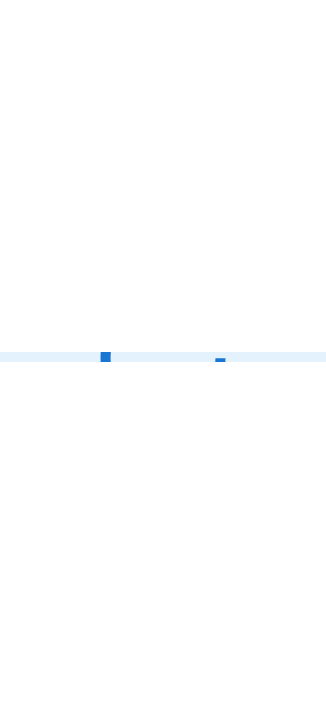 scroll, scrollTop: 0, scrollLeft: 0, axis: both 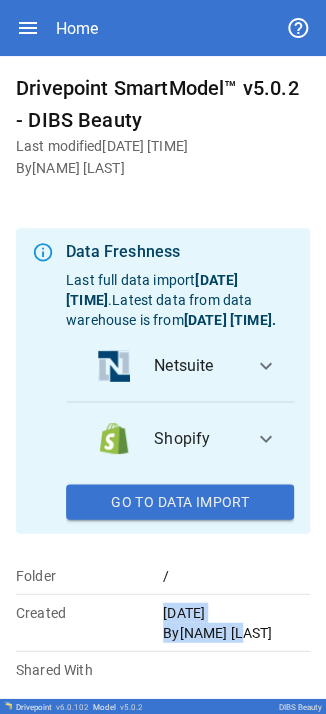 drag, startPoint x: 270, startPoint y: 637, endPoint x: 125, endPoint y: 601, distance: 149.40215 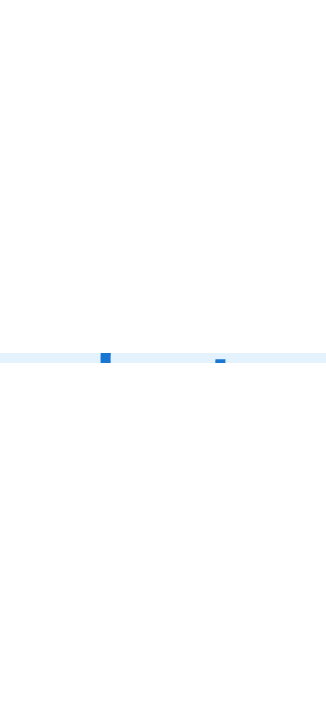 scroll, scrollTop: 0, scrollLeft: 0, axis: both 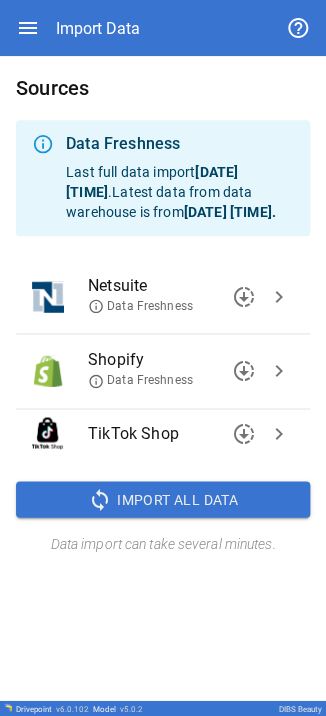 click on "chevron_right" at bounding box center (279, 433) 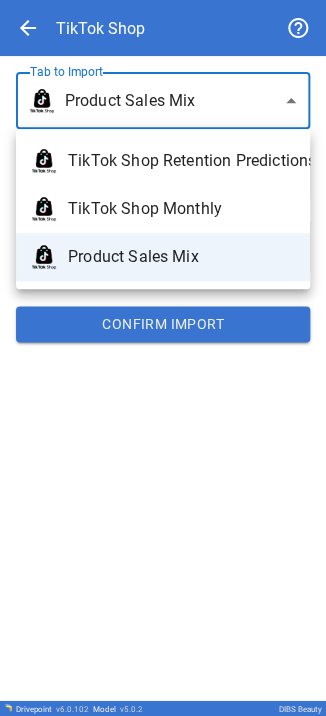 click on "**********" at bounding box center [163, 358] 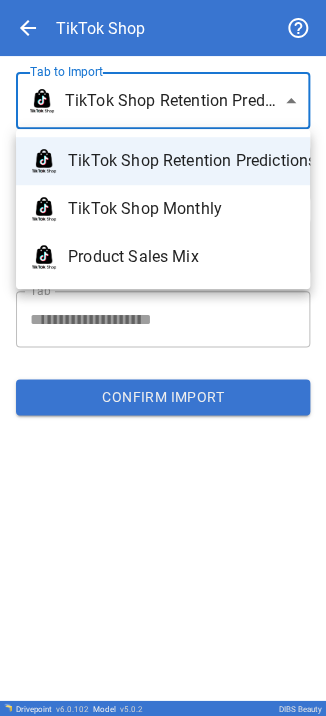 click on "**********" at bounding box center (163, 358) 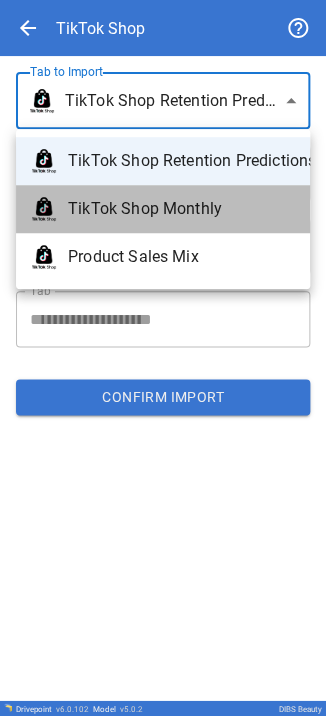 click on "TikTok Shop Monthly" at bounding box center [181, 209] 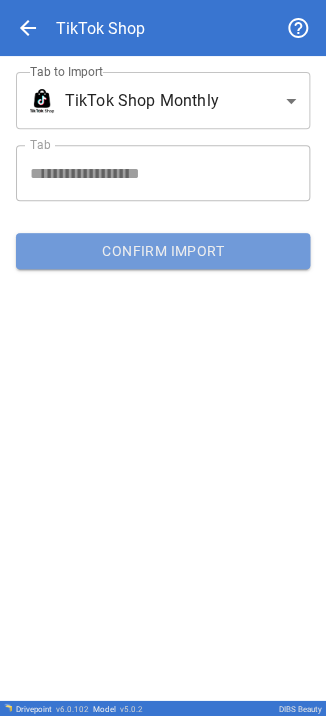 click on "Confirm Import" at bounding box center (163, 251) 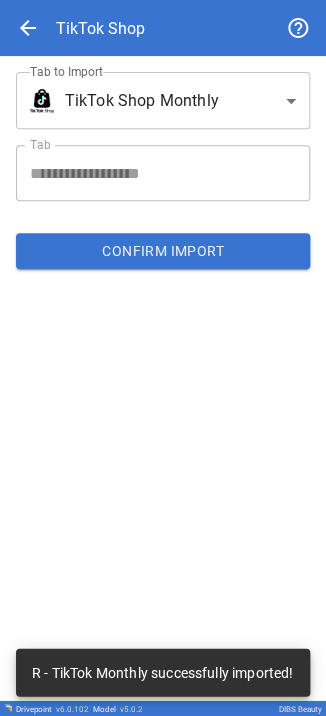 click on "**********" at bounding box center (163, 358) 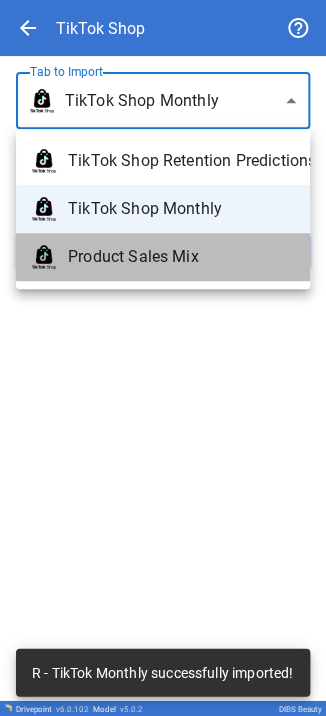 click on "Product Sales Mix" at bounding box center [163, 257] 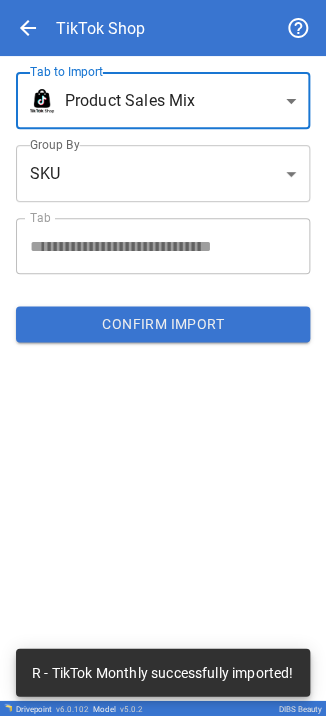 click on "Confirm Import" at bounding box center [163, 324] 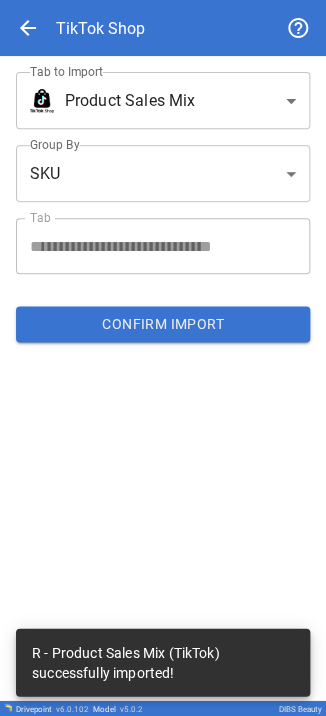click on "**********" at bounding box center (163, 358) 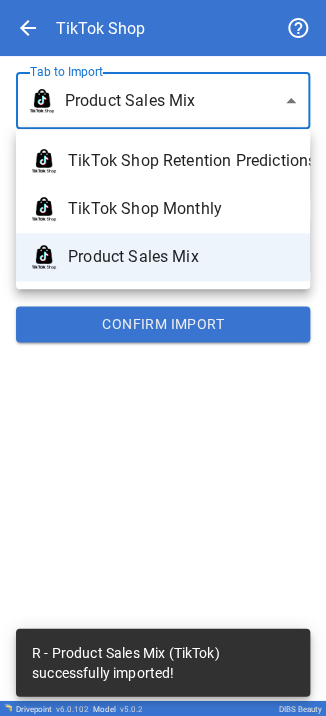 click on "TikTok Shop Retention Predictions" at bounding box center [181, 161] 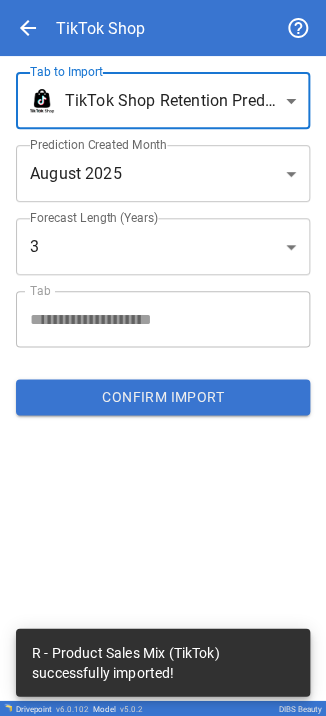 click on "Confirm Import" at bounding box center (163, 397) 